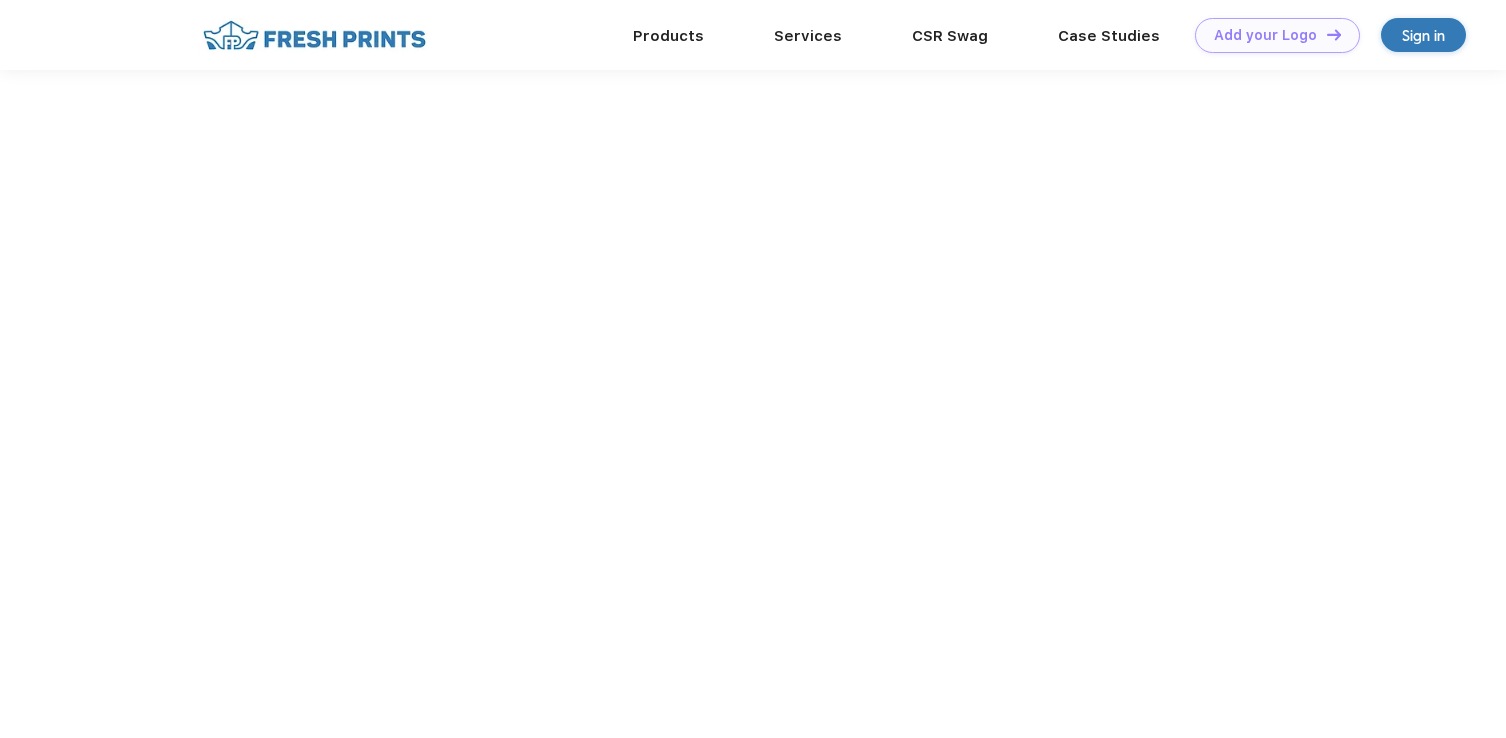 scroll, scrollTop: 0, scrollLeft: 0, axis: both 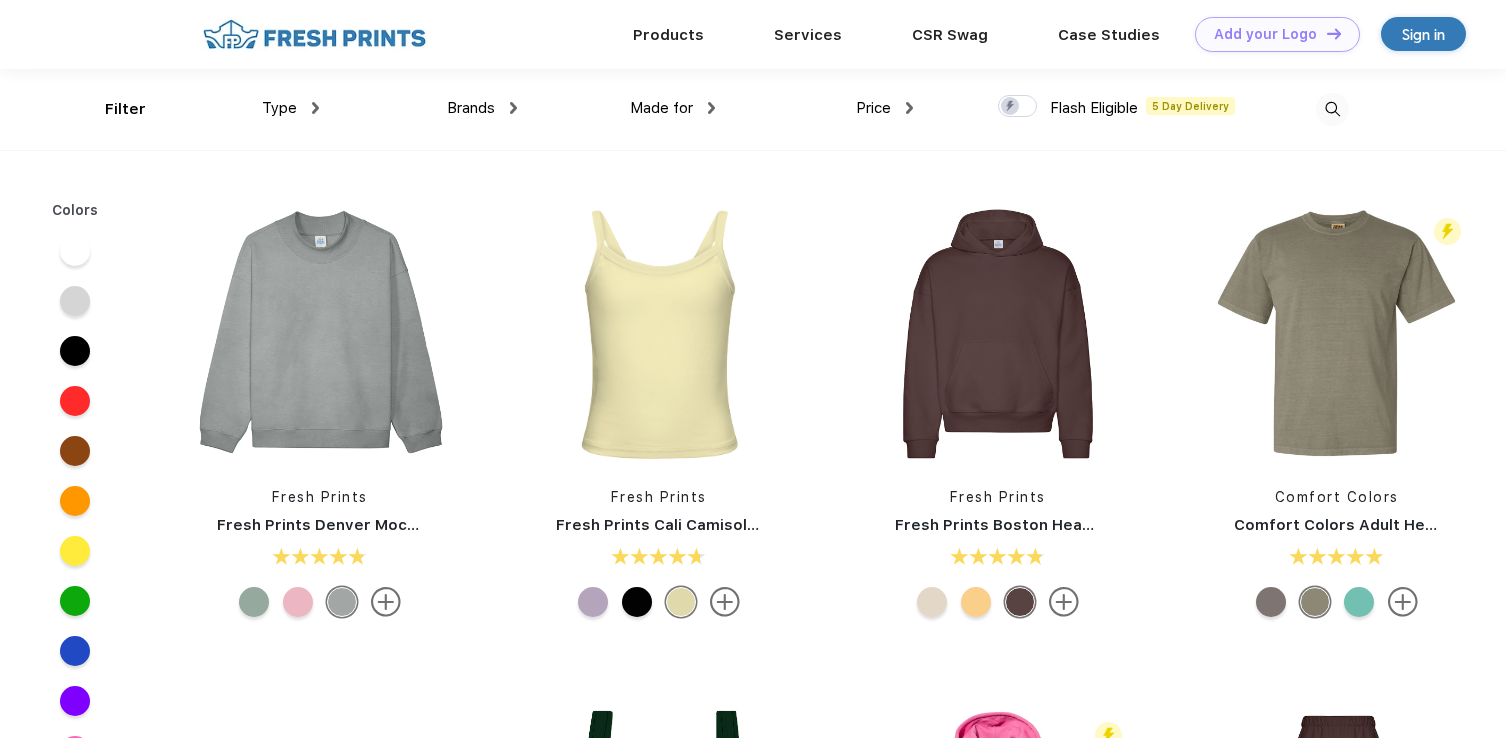 click at bounding box center (315, 108) 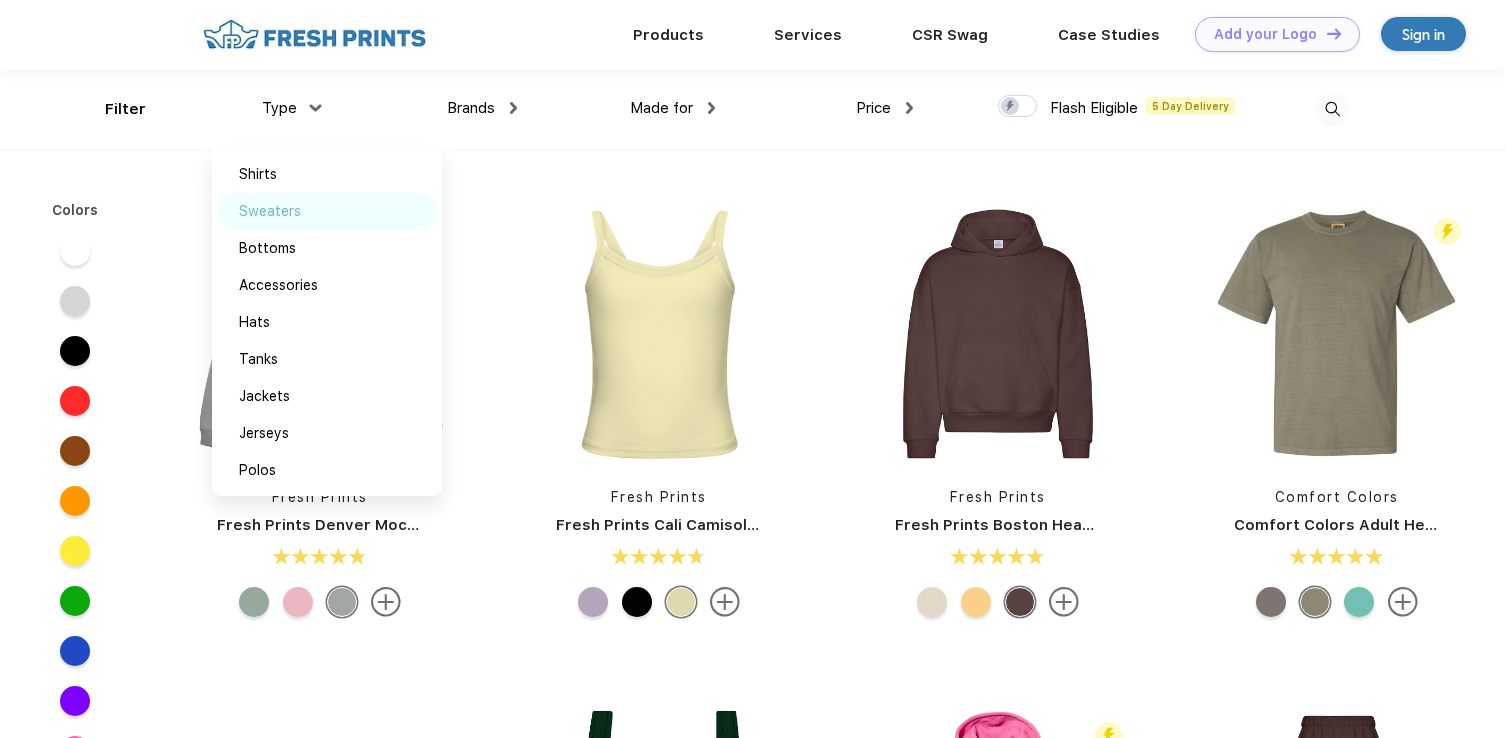 click on "Sweaters" at bounding box center [270, 211] 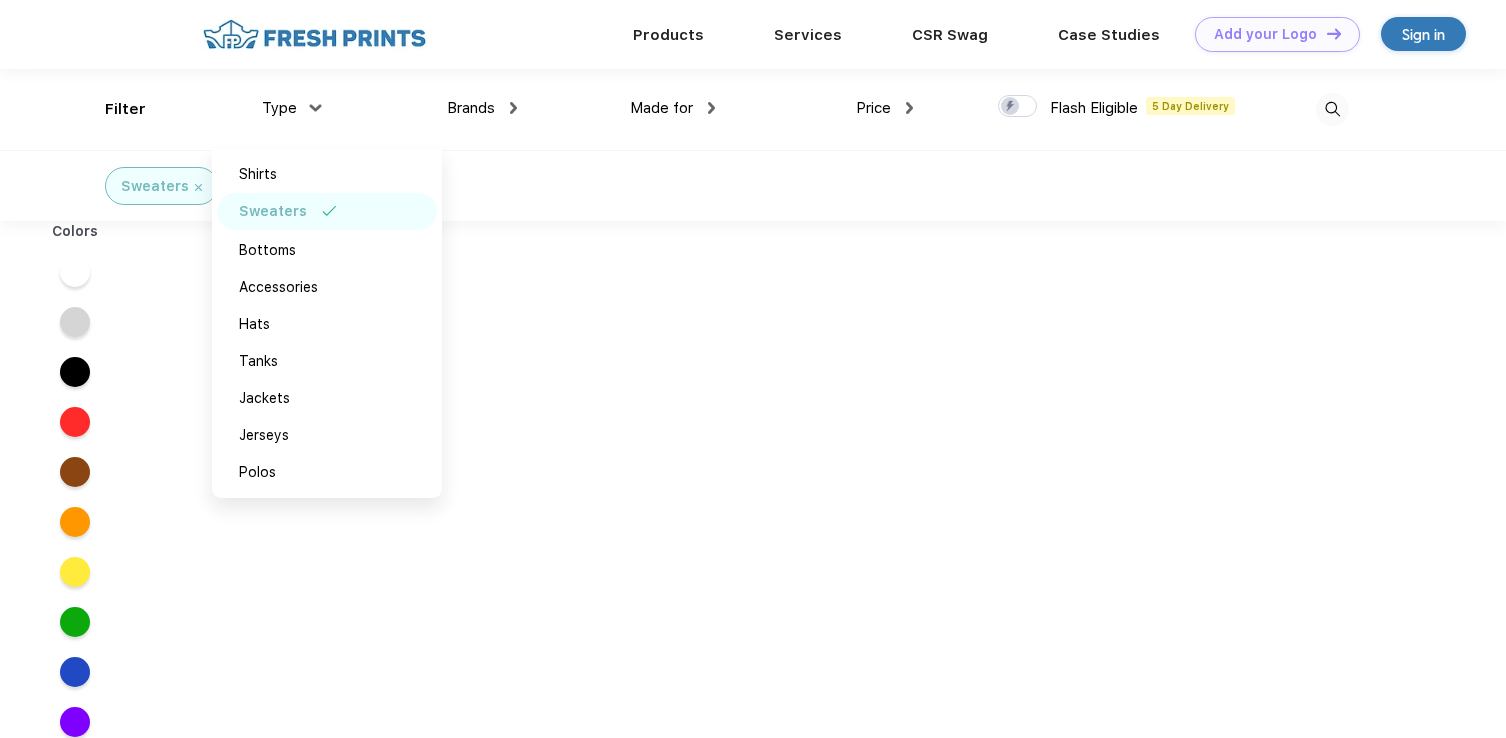 scroll, scrollTop: 0, scrollLeft: 0, axis: both 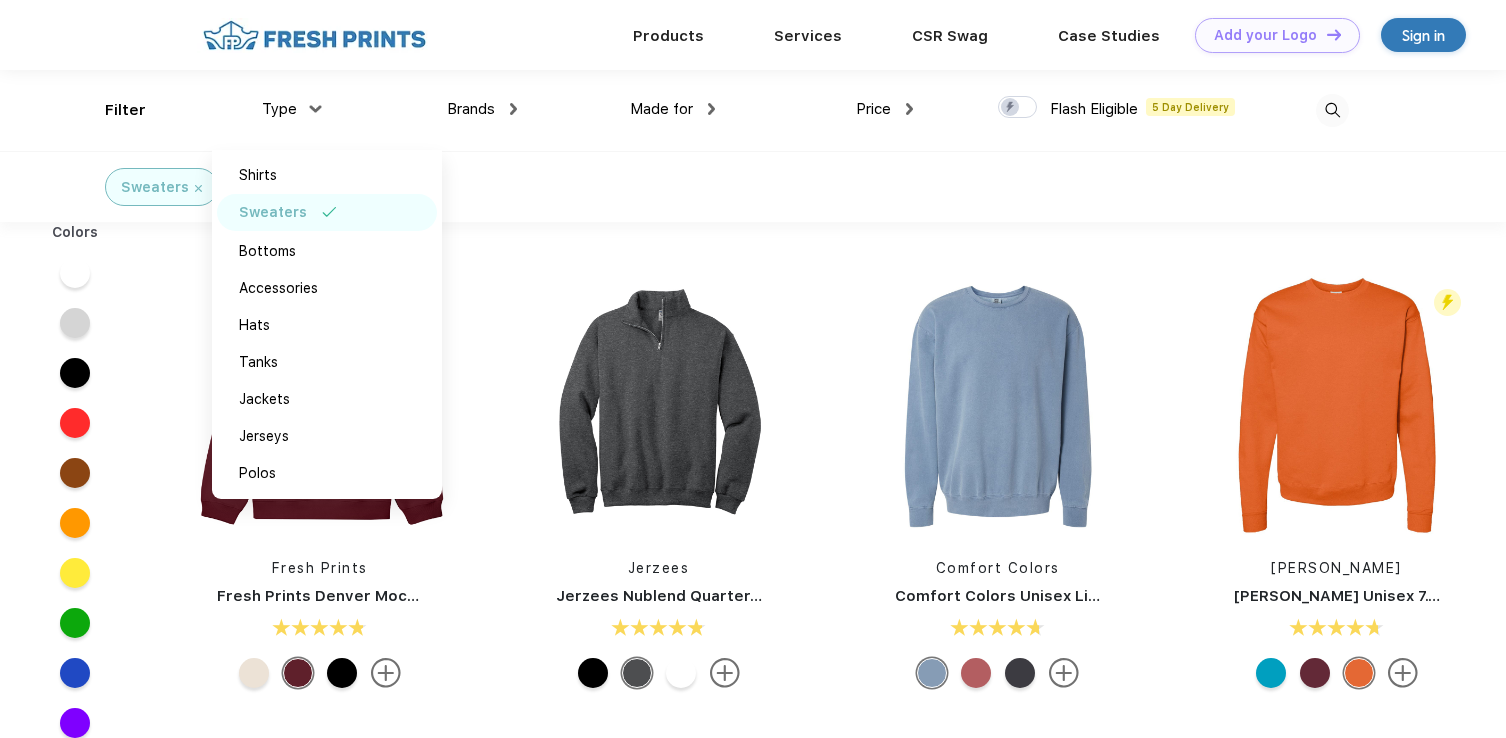 click on "Sweaters" at bounding box center (753, 186) 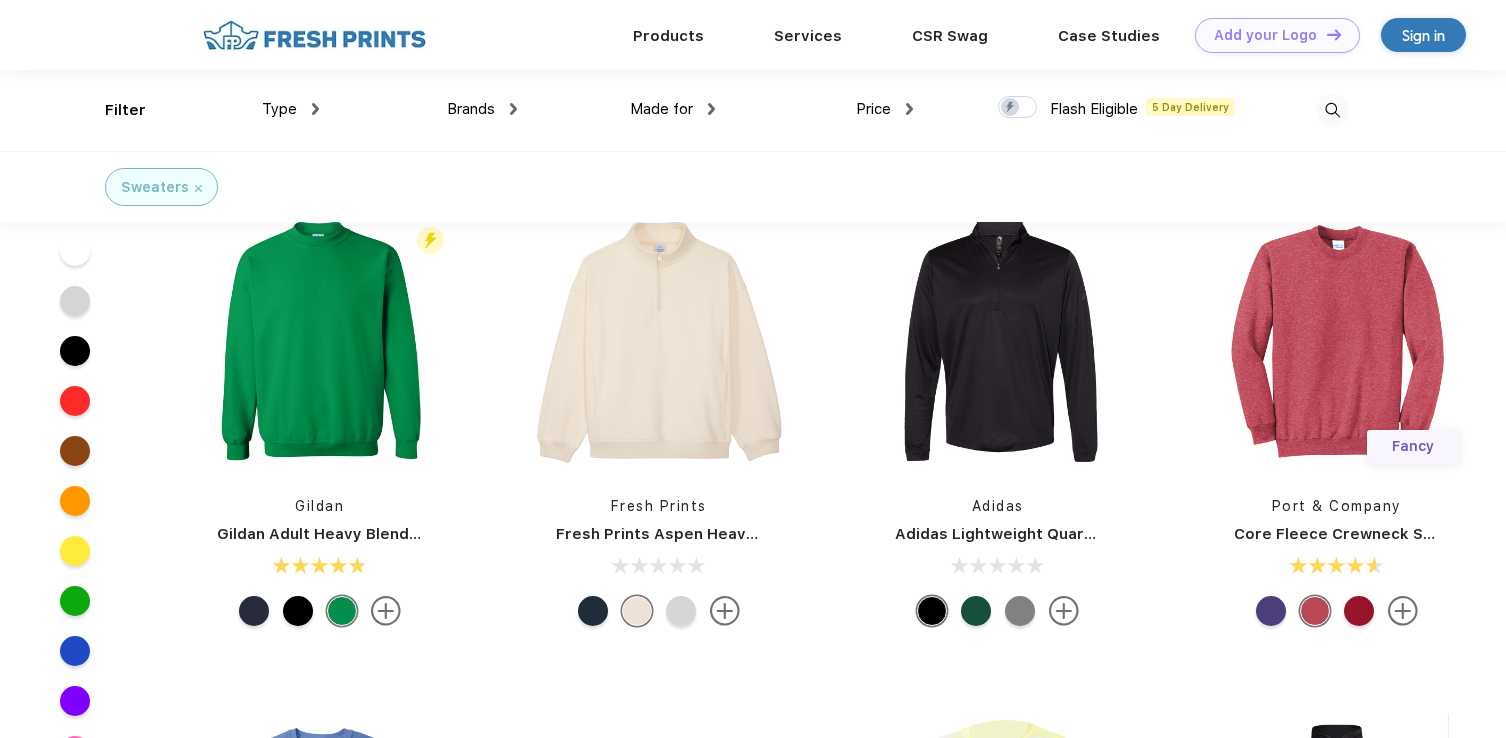 scroll, scrollTop: 308, scrollLeft: 0, axis: vertical 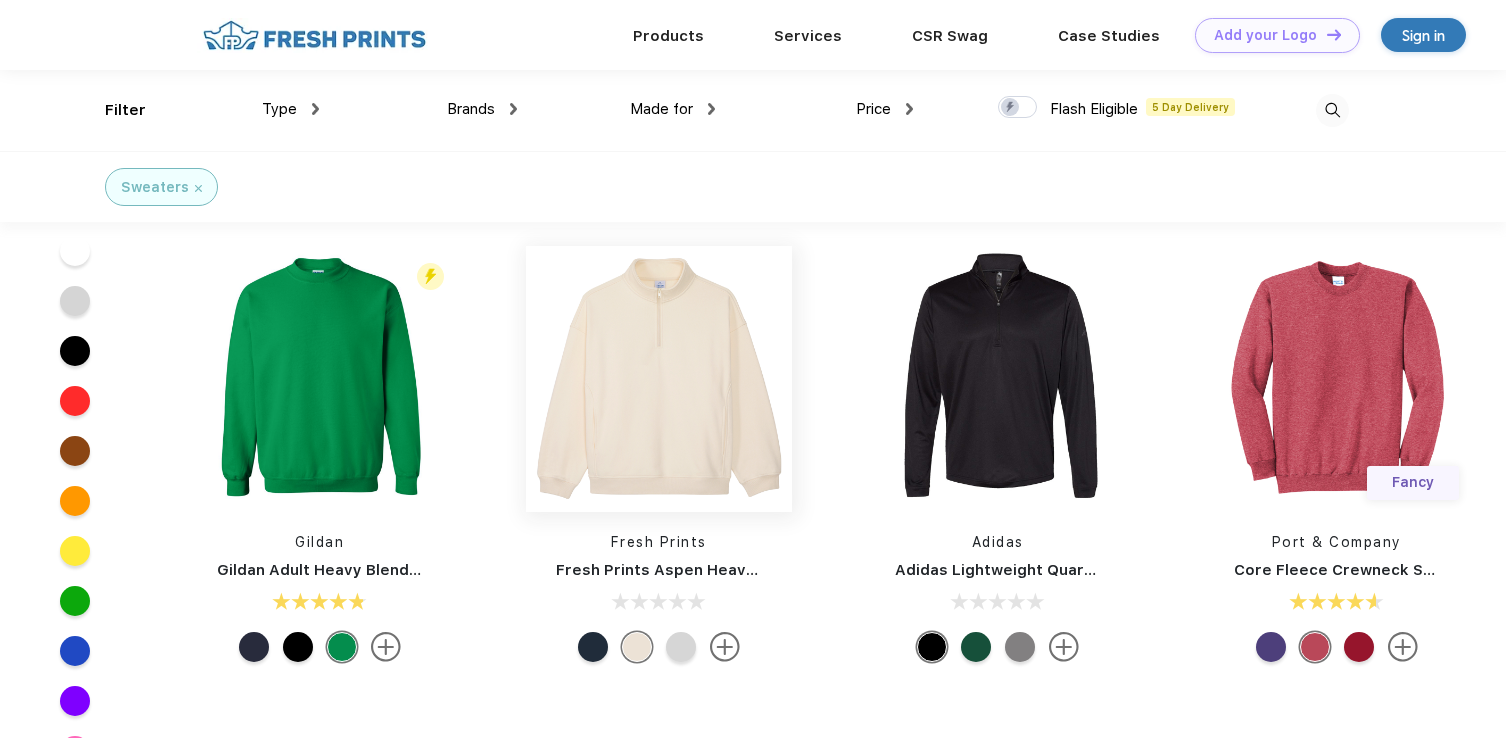 click at bounding box center [659, 379] 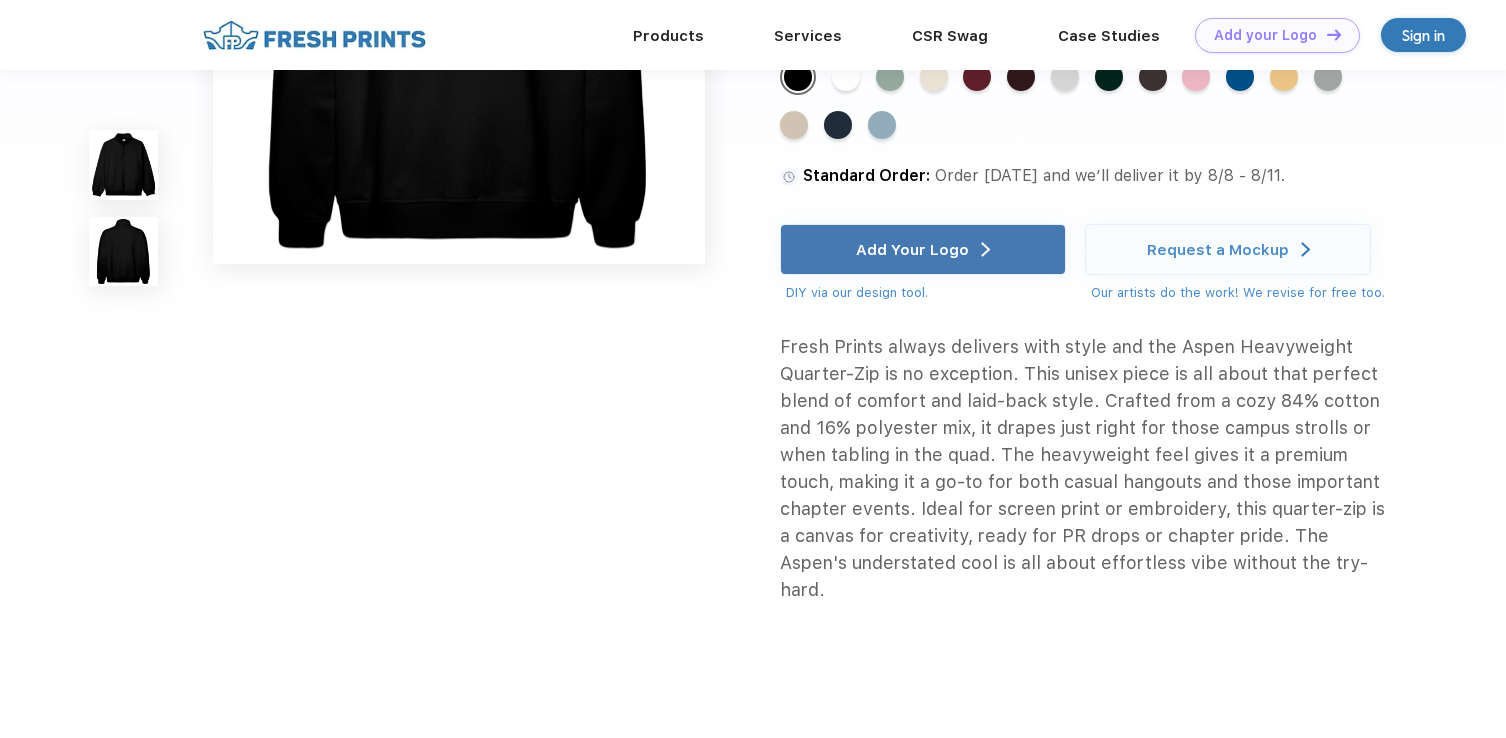 scroll, scrollTop: 844, scrollLeft: 0, axis: vertical 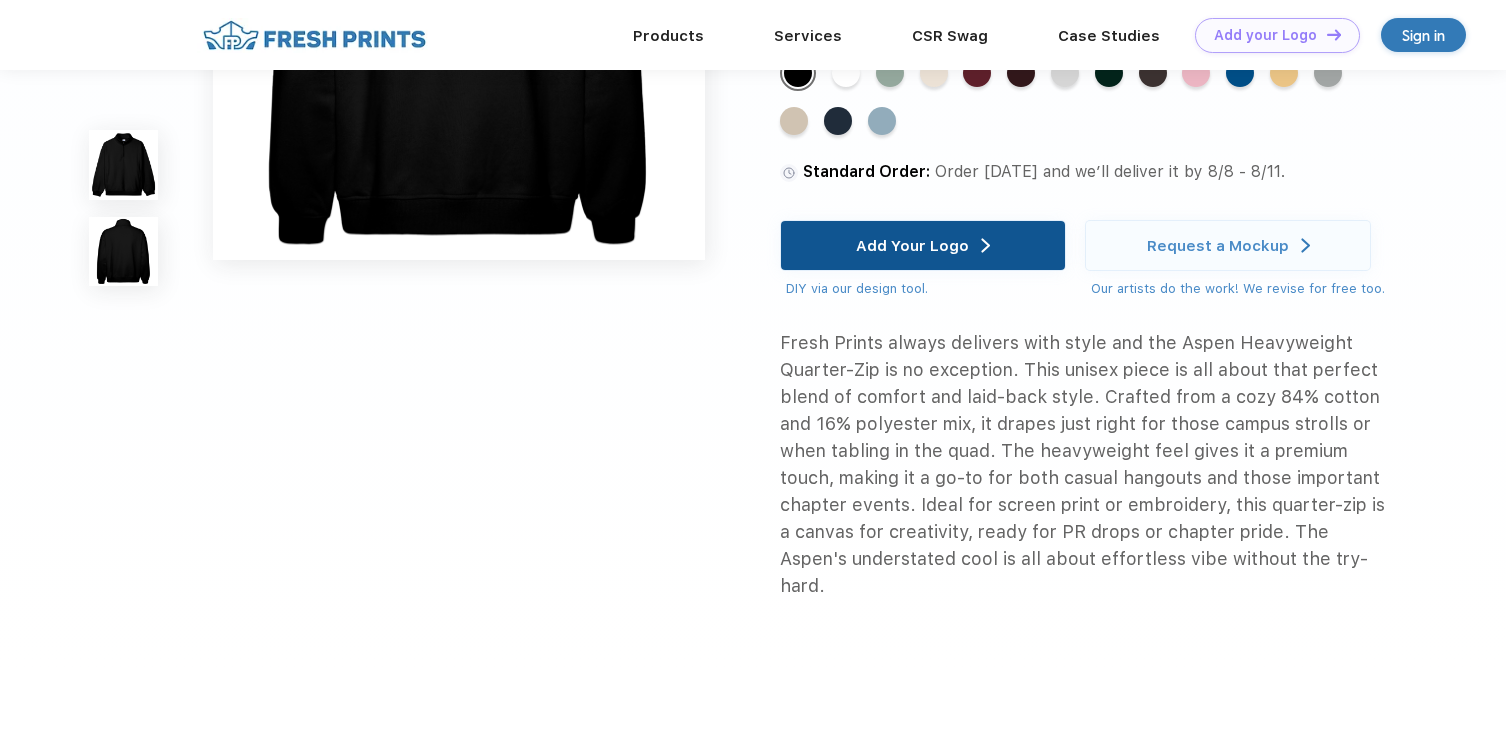 click on "Add Your Logo" at bounding box center [912, 245] 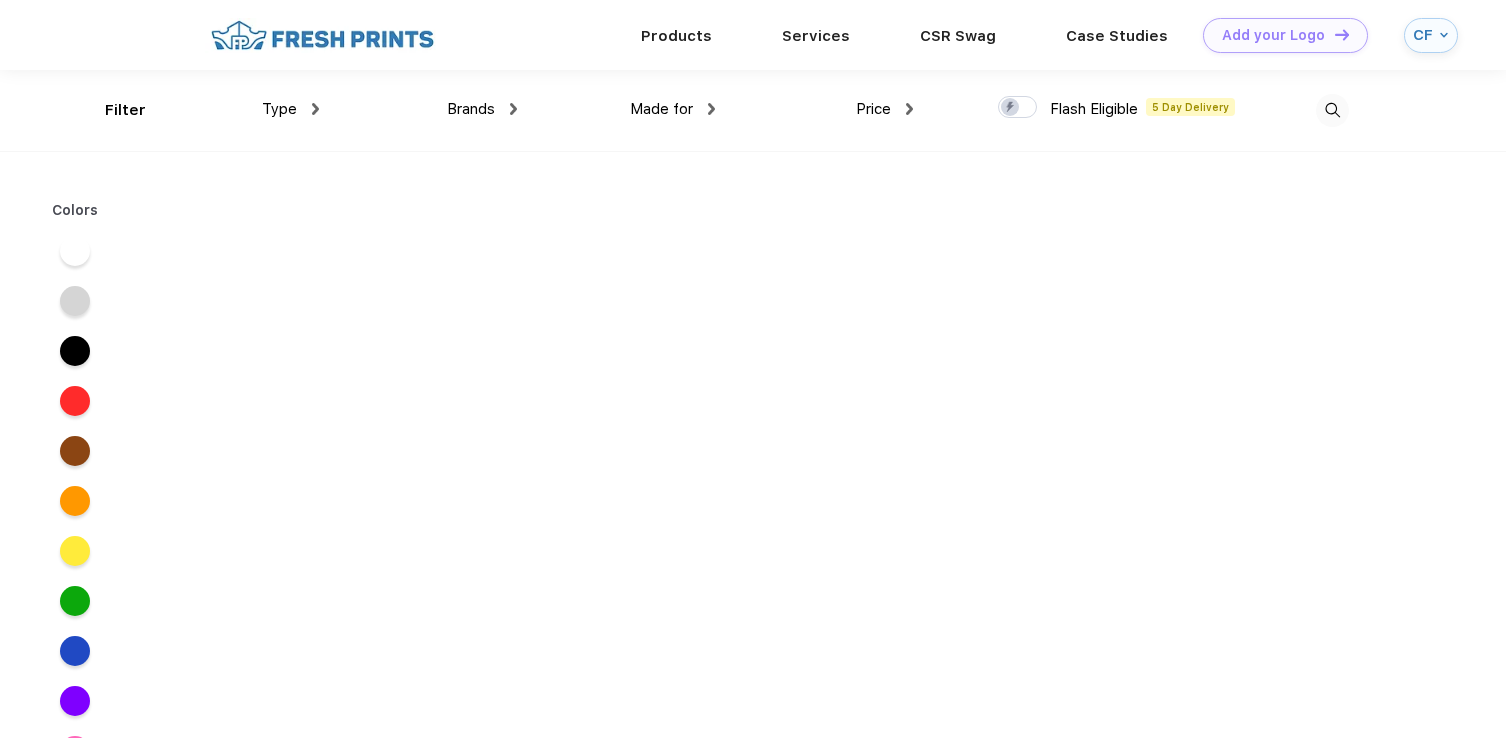 scroll, scrollTop: 0, scrollLeft: 0, axis: both 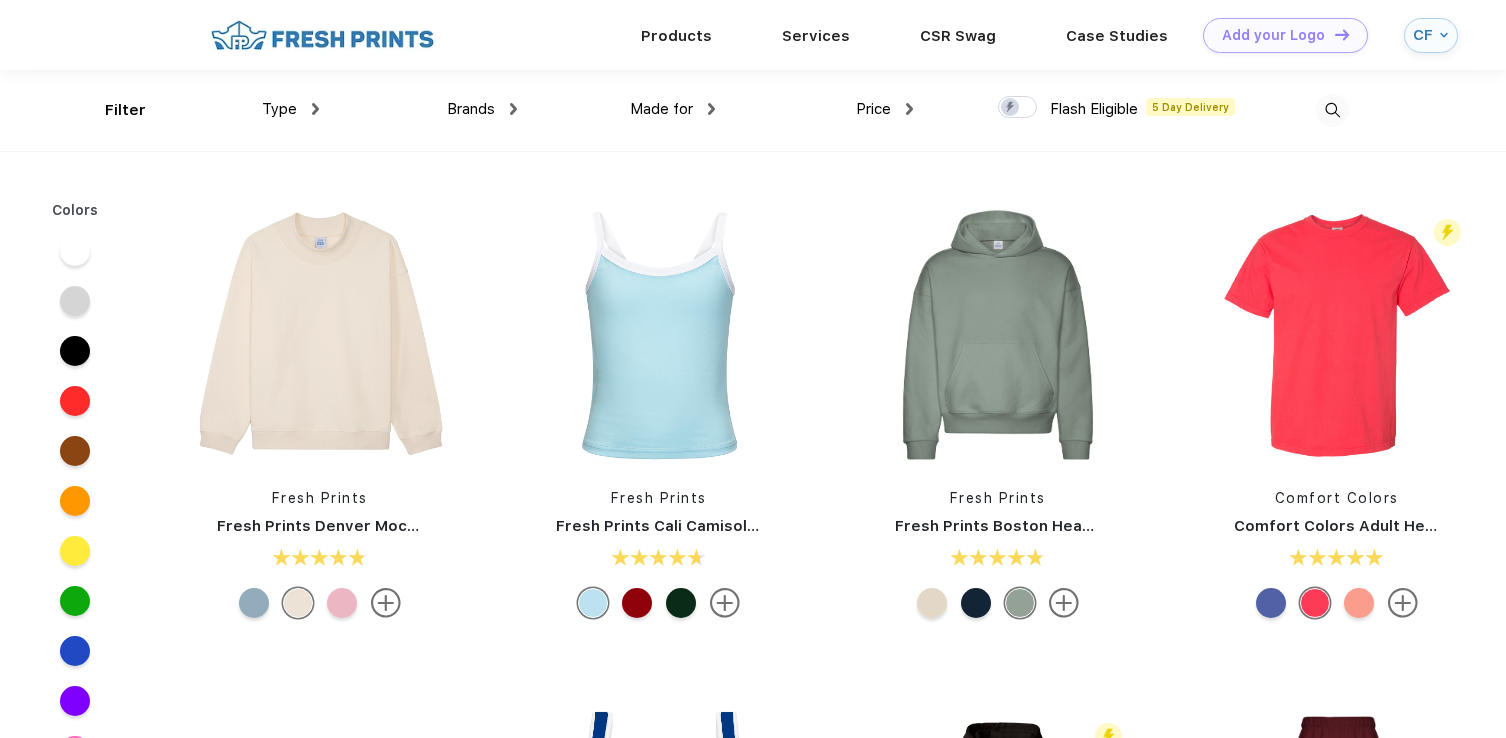 click on "Type" at bounding box center (290, 109) 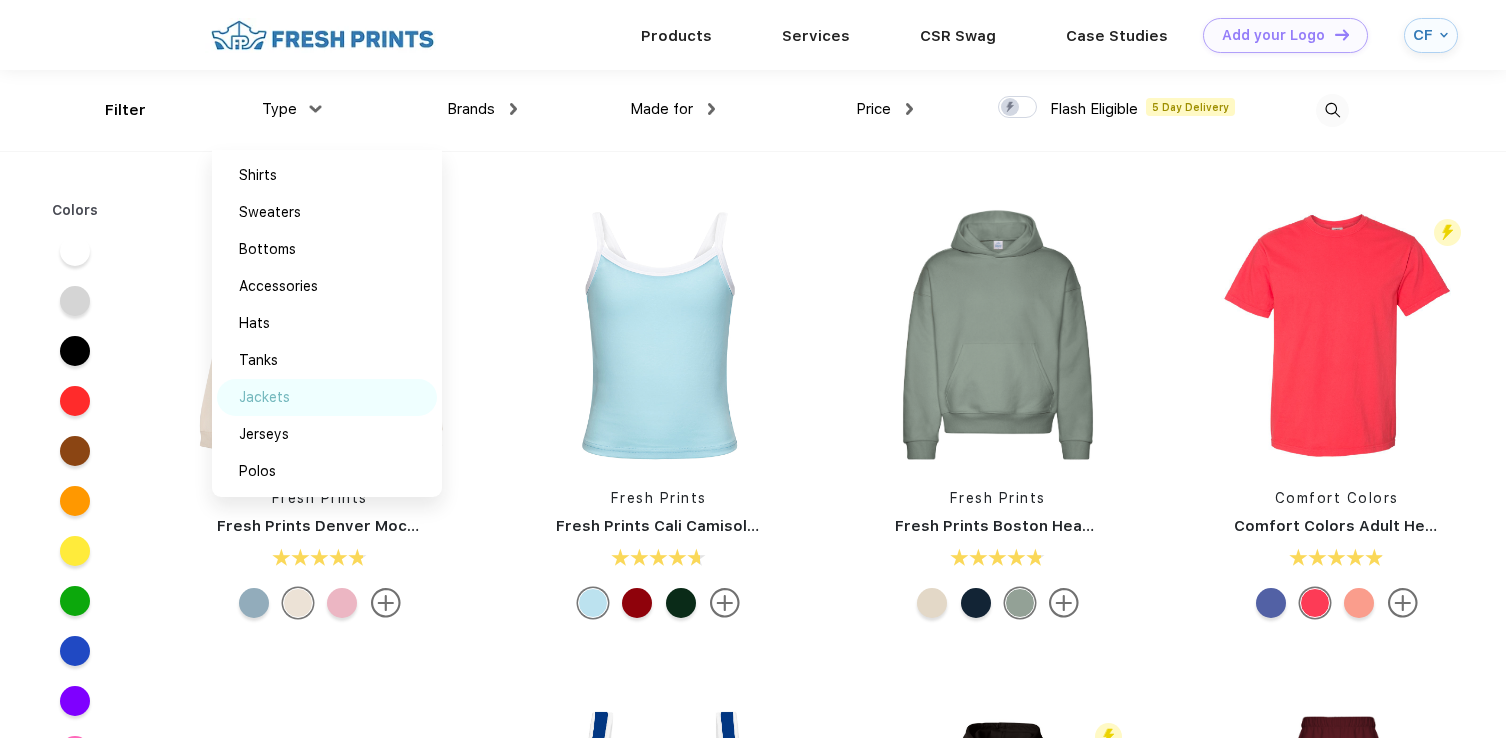 click on "Jackets" at bounding box center [264, 397] 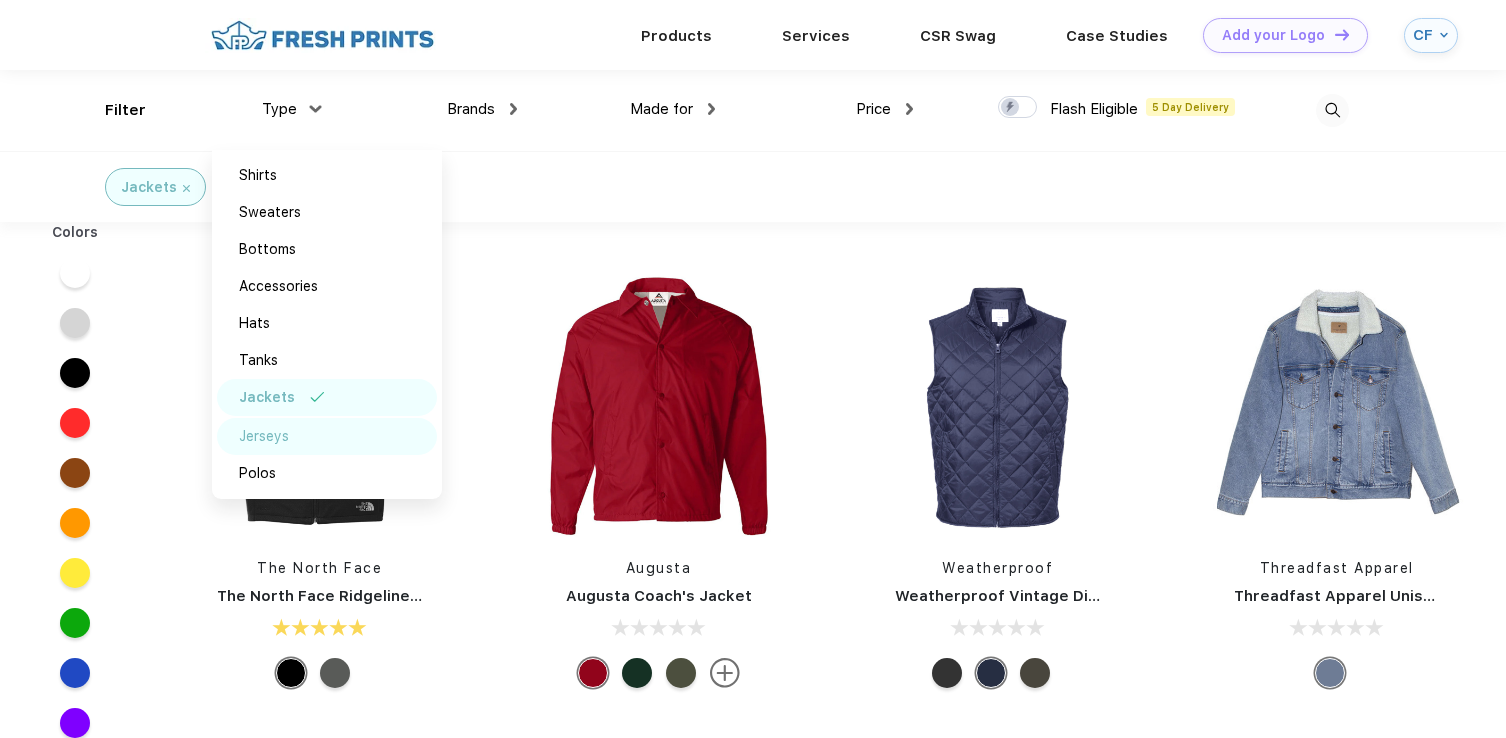 click on "Jerseys" at bounding box center [264, 436] 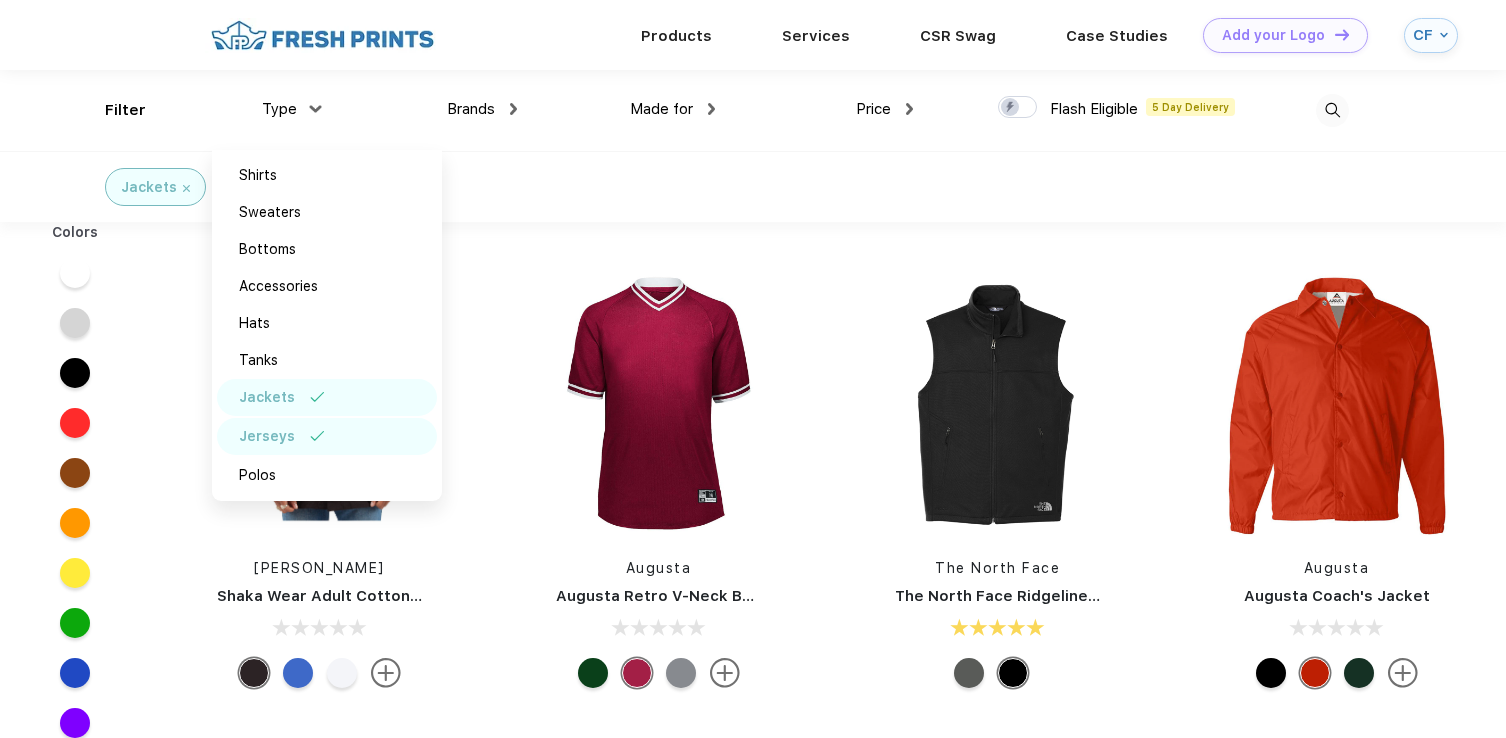 click on "Jackets   Jerseys" at bounding box center (239, 187) 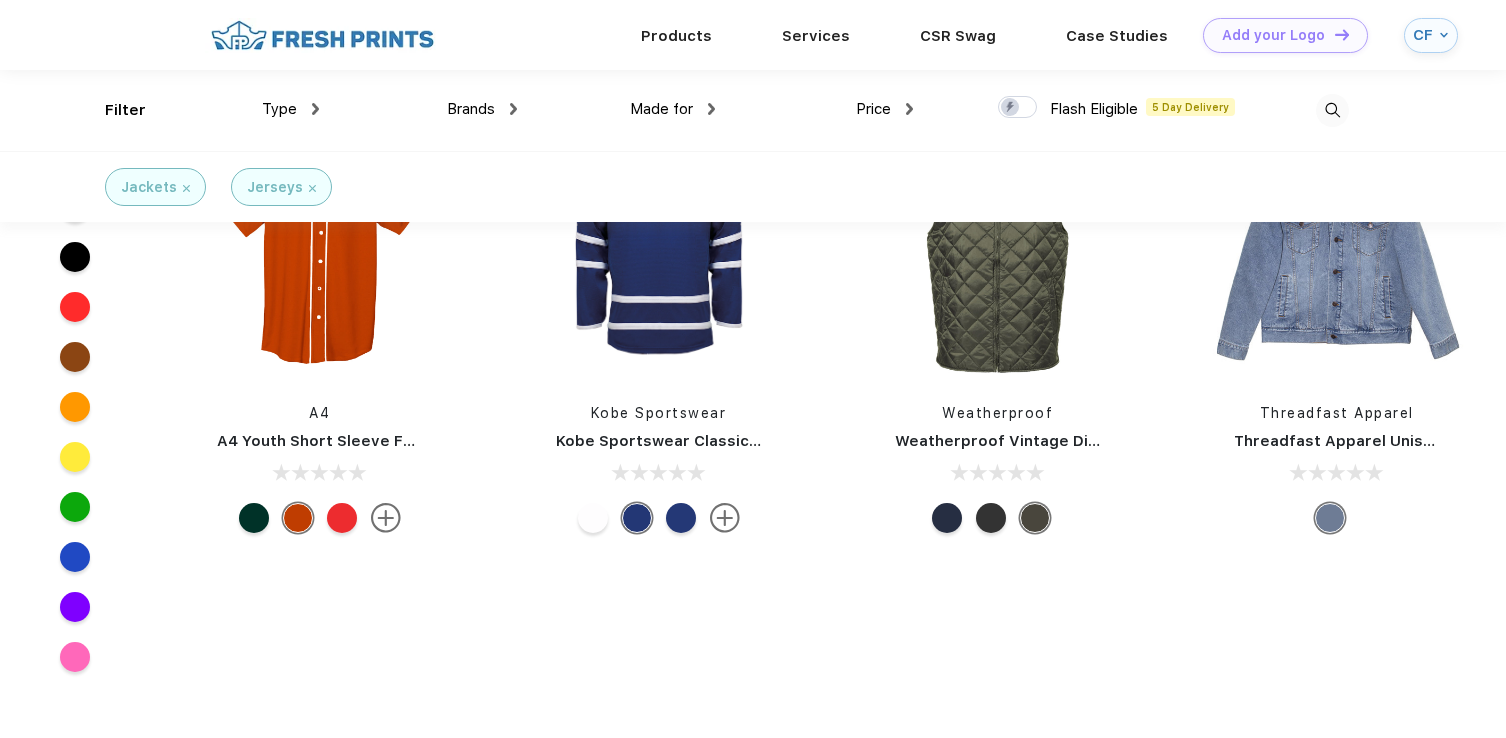 scroll, scrollTop: 0, scrollLeft: 0, axis: both 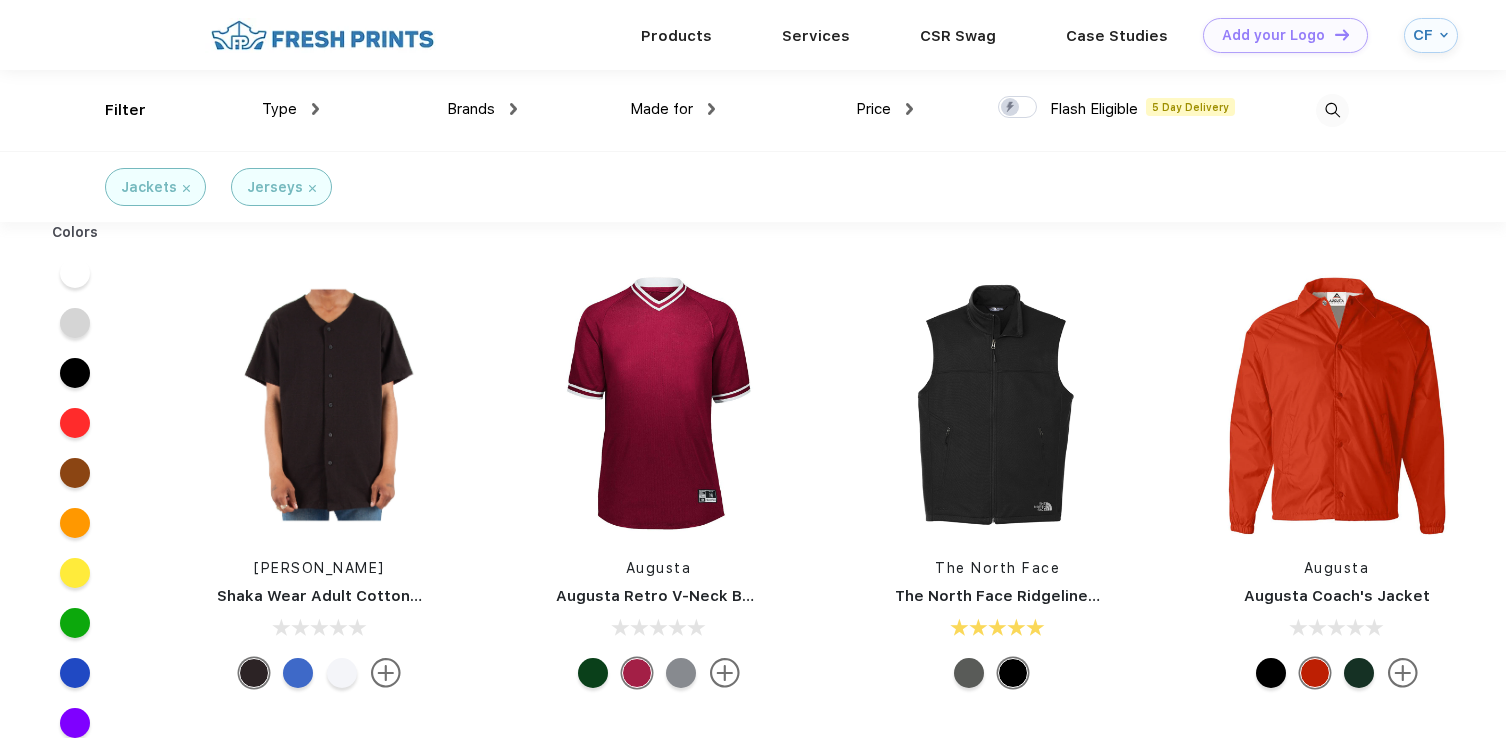 click at bounding box center [312, 188] 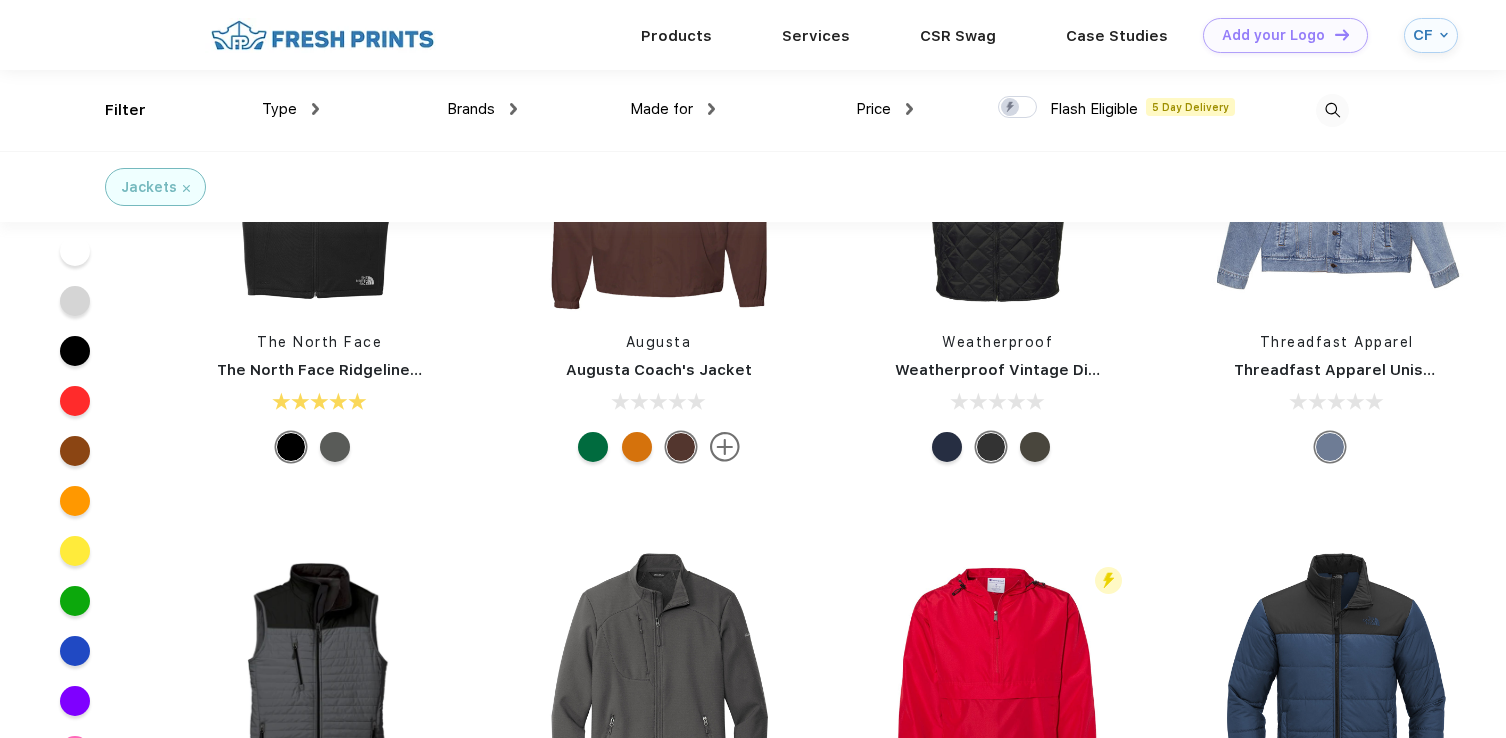 scroll, scrollTop: 0, scrollLeft: 0, axis: both 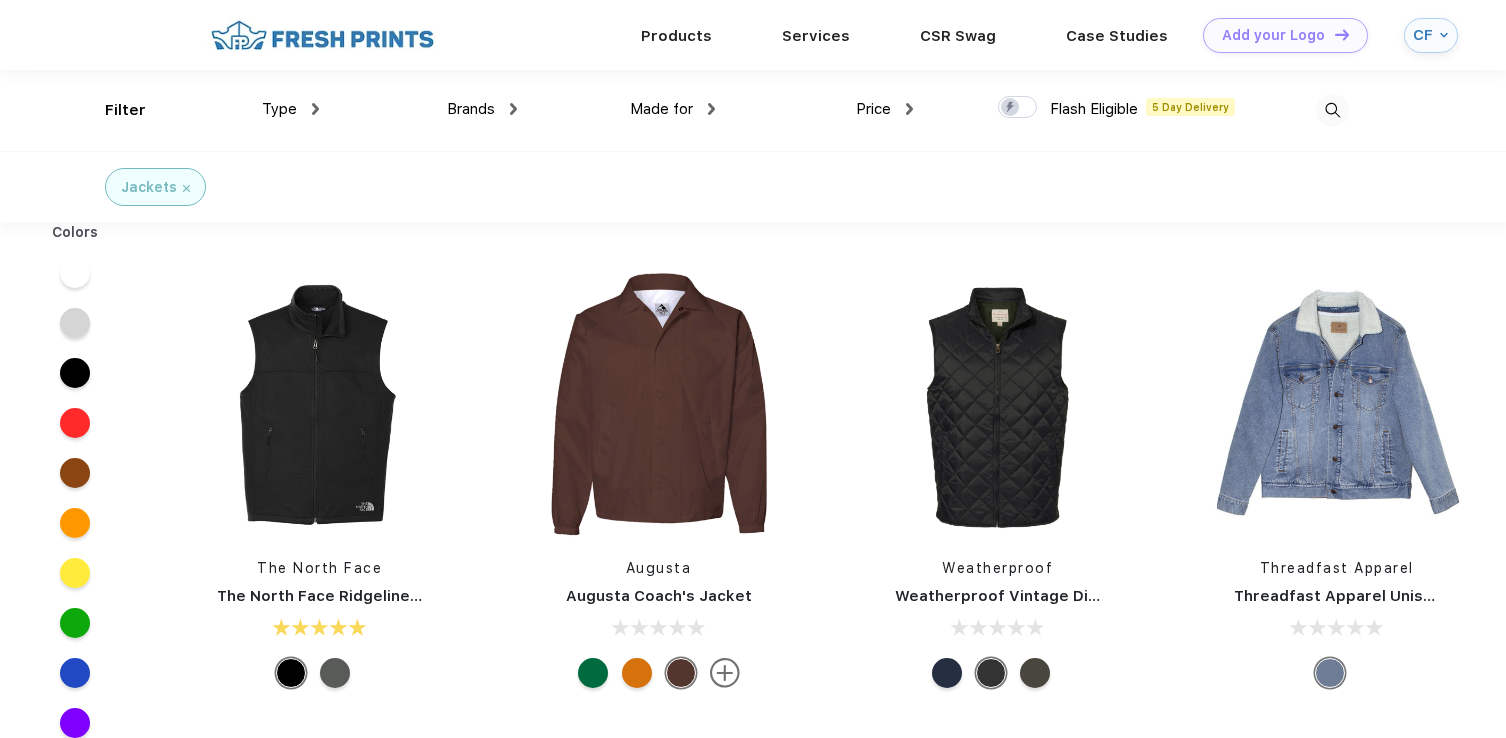 click on "Jackets" at bounding box center [155, 187] 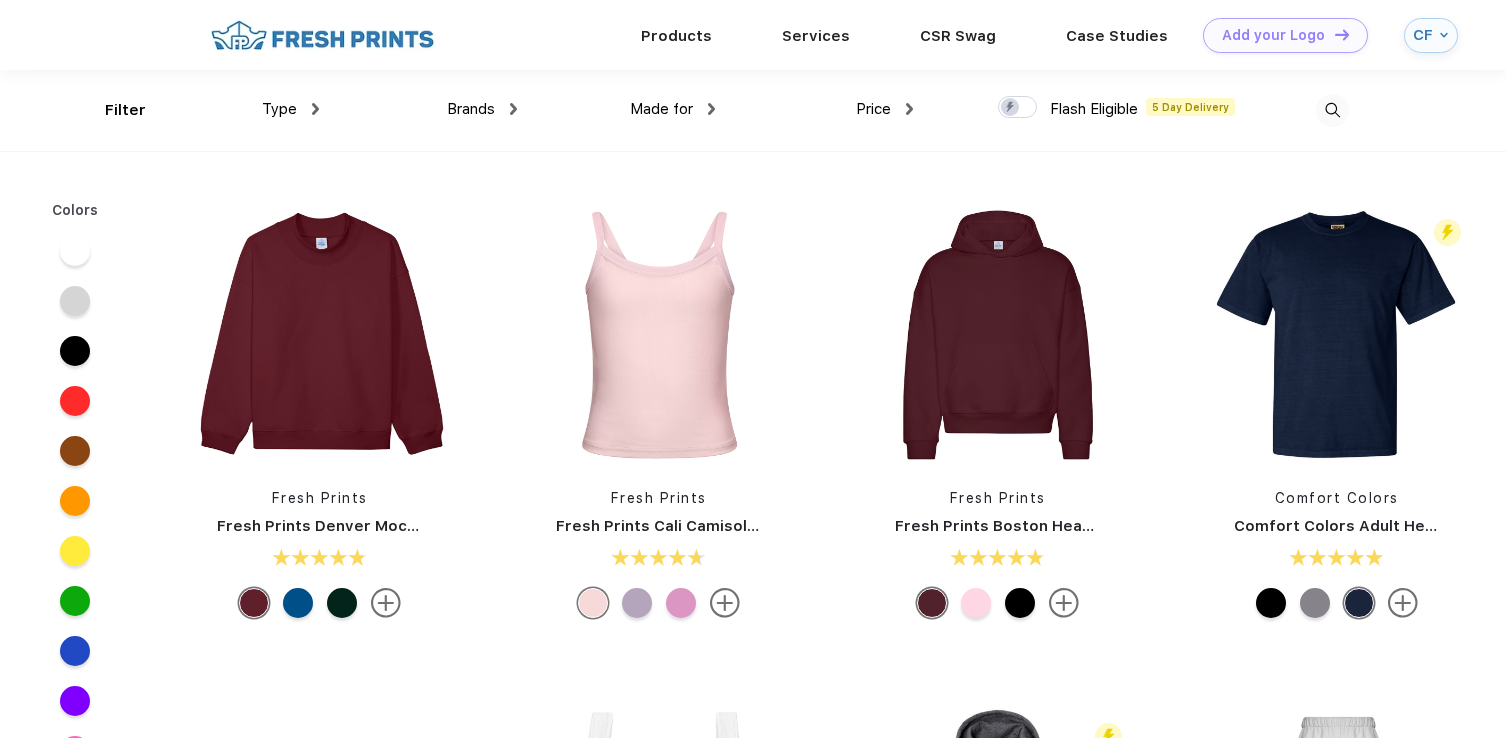 click on "Made for" at bounding box center (661, 109) 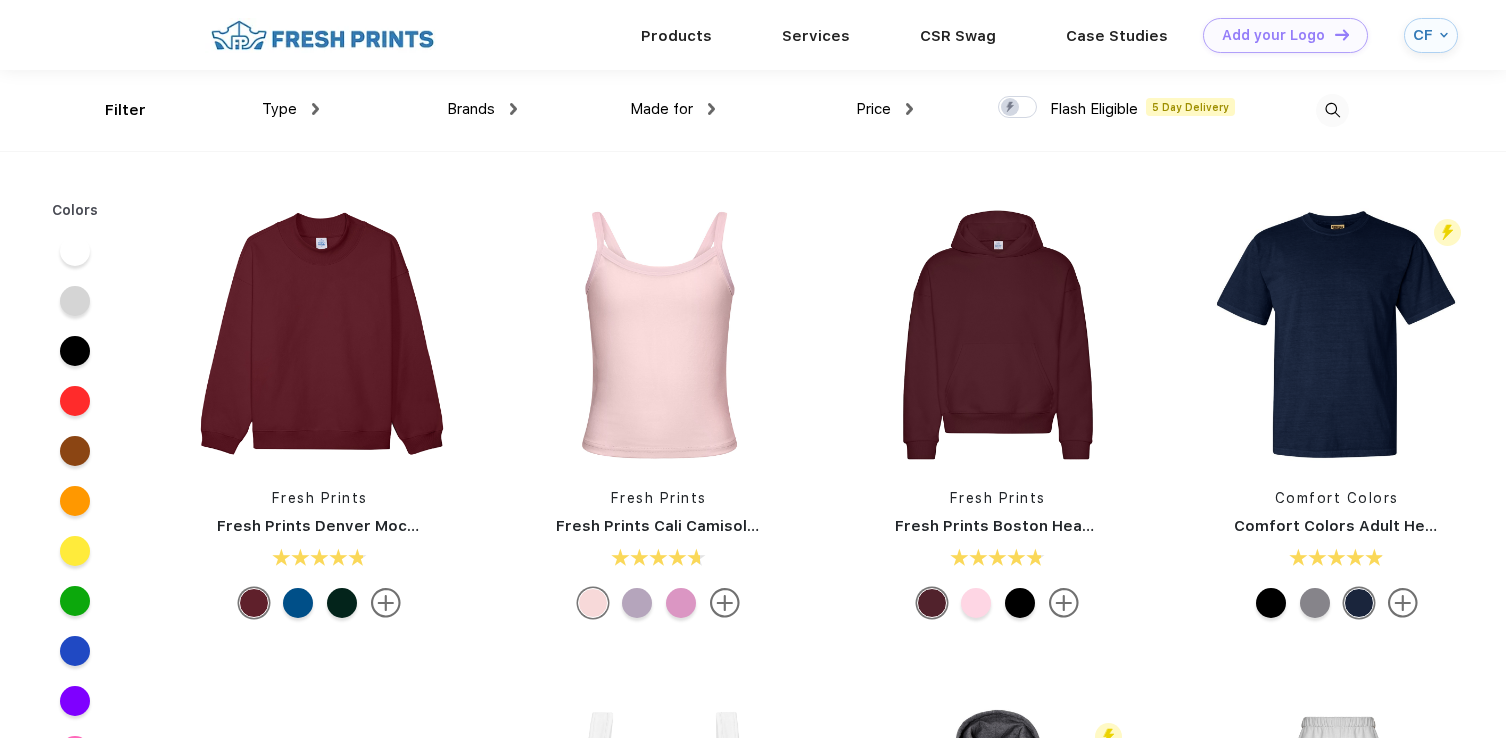 click at bounding box center (711, 109) 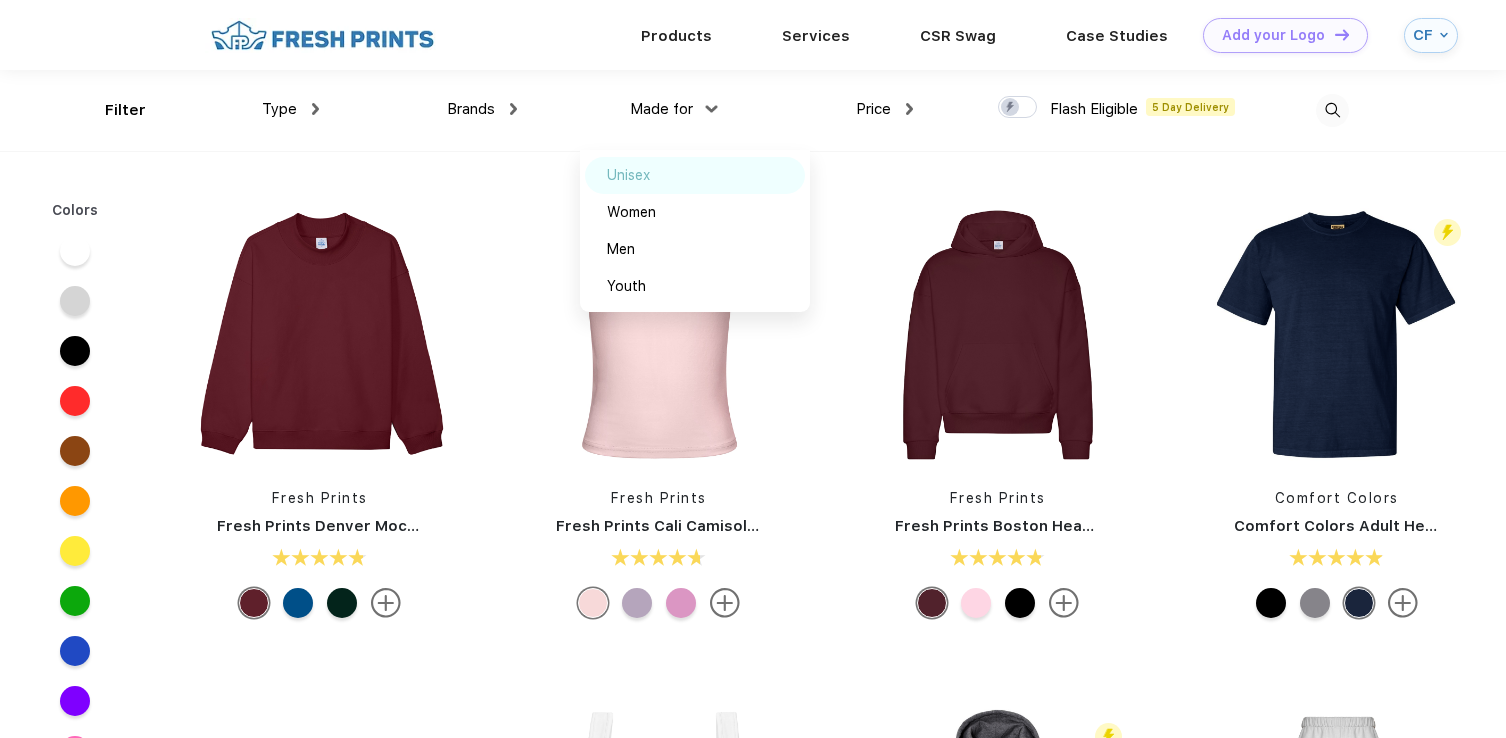 click on "Unisex" at bounding box center (628, 175) 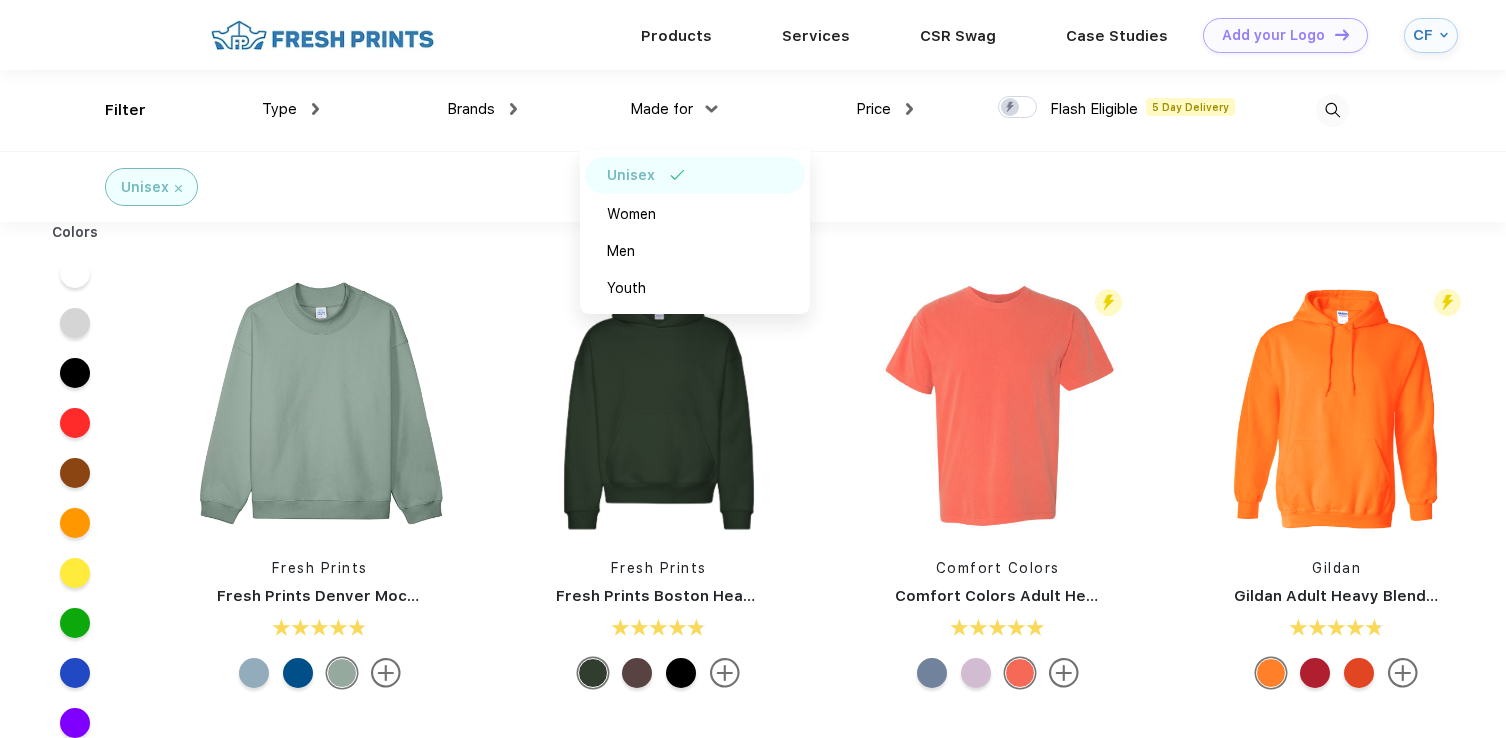 click on "Price  $   $$   $$$" at bounding box center (814, 110) 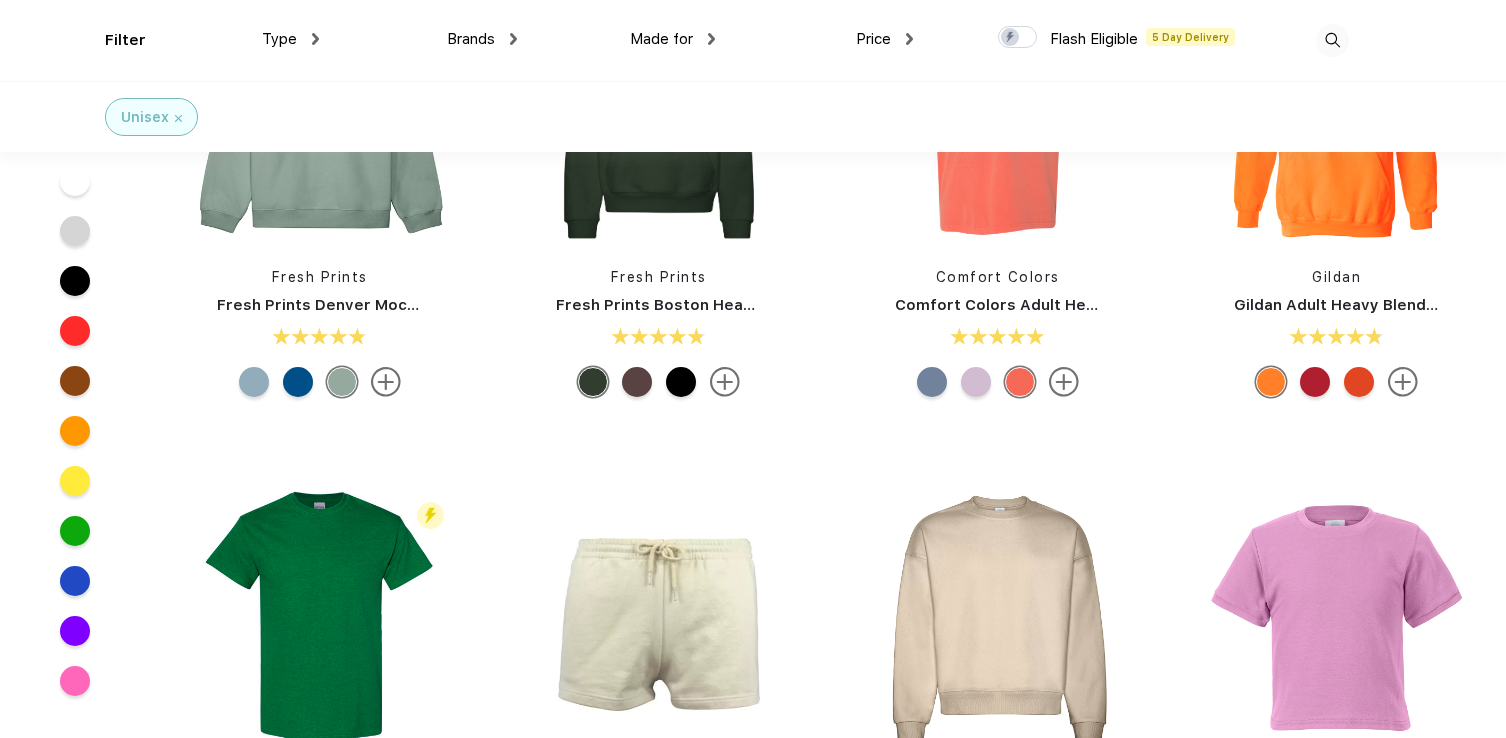 scroll, scrollTop: 350, scrollLeft: 0, axis: vertical 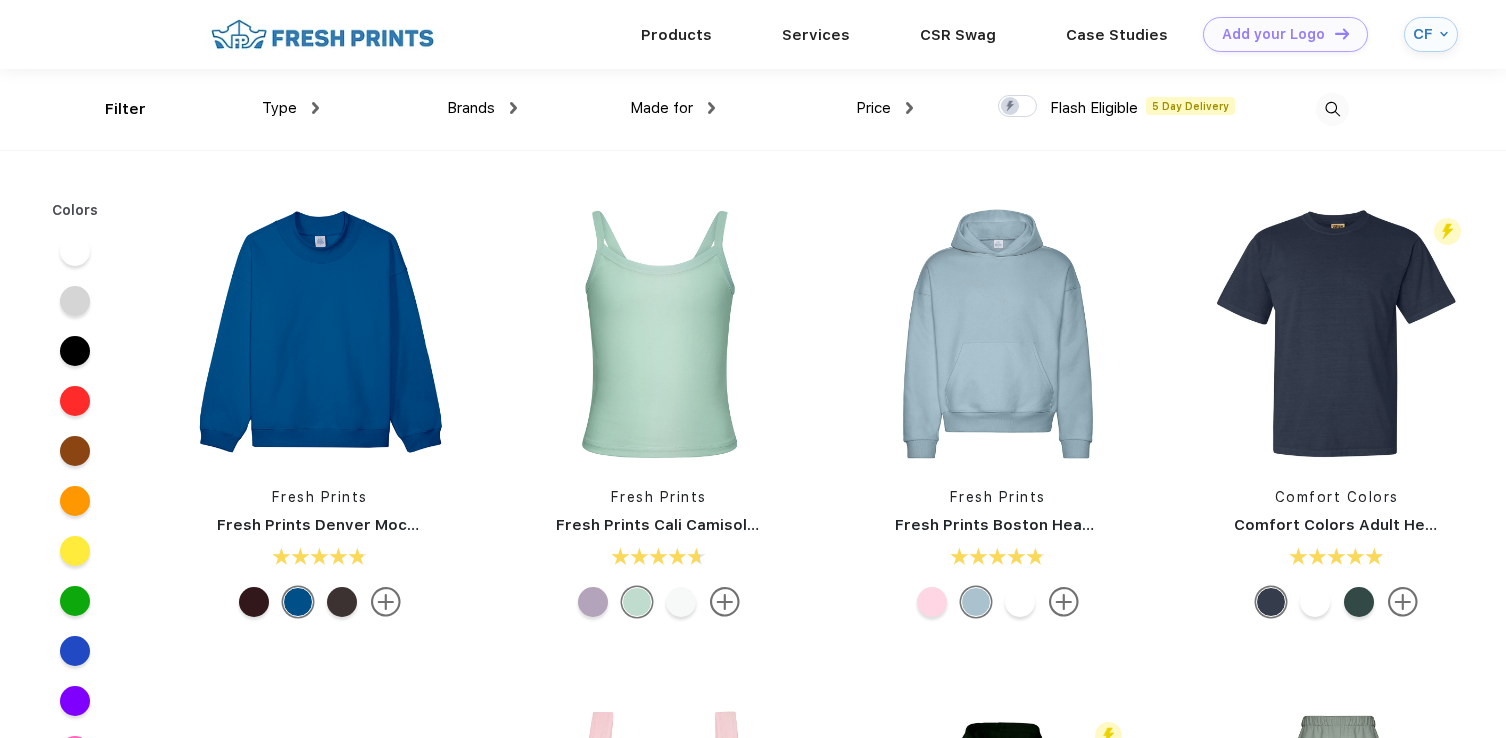 click on "Brands Most Popular Brands  Moleskine   Hydroflask   Marine Layer   S'well   [PERSON_NAME]   Timbuk2   [PERSON_NAME]   YETI   Nalgene   [PERSON_NAME]   JBL   Nike   The North Face   Adidas   Marmot   Puma" at bounding box center (418, 109) 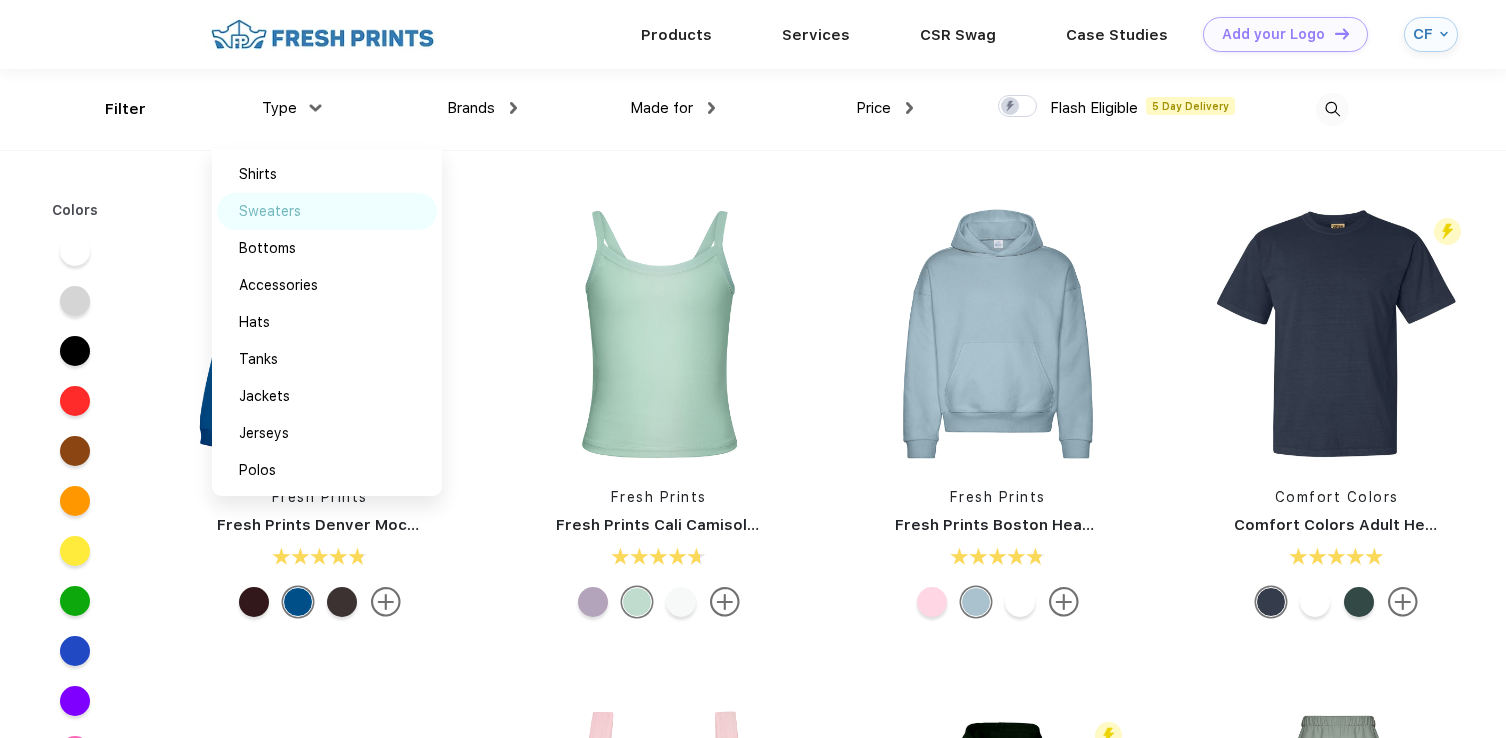 click on "Sweaters" at bounding box center (327, 211) 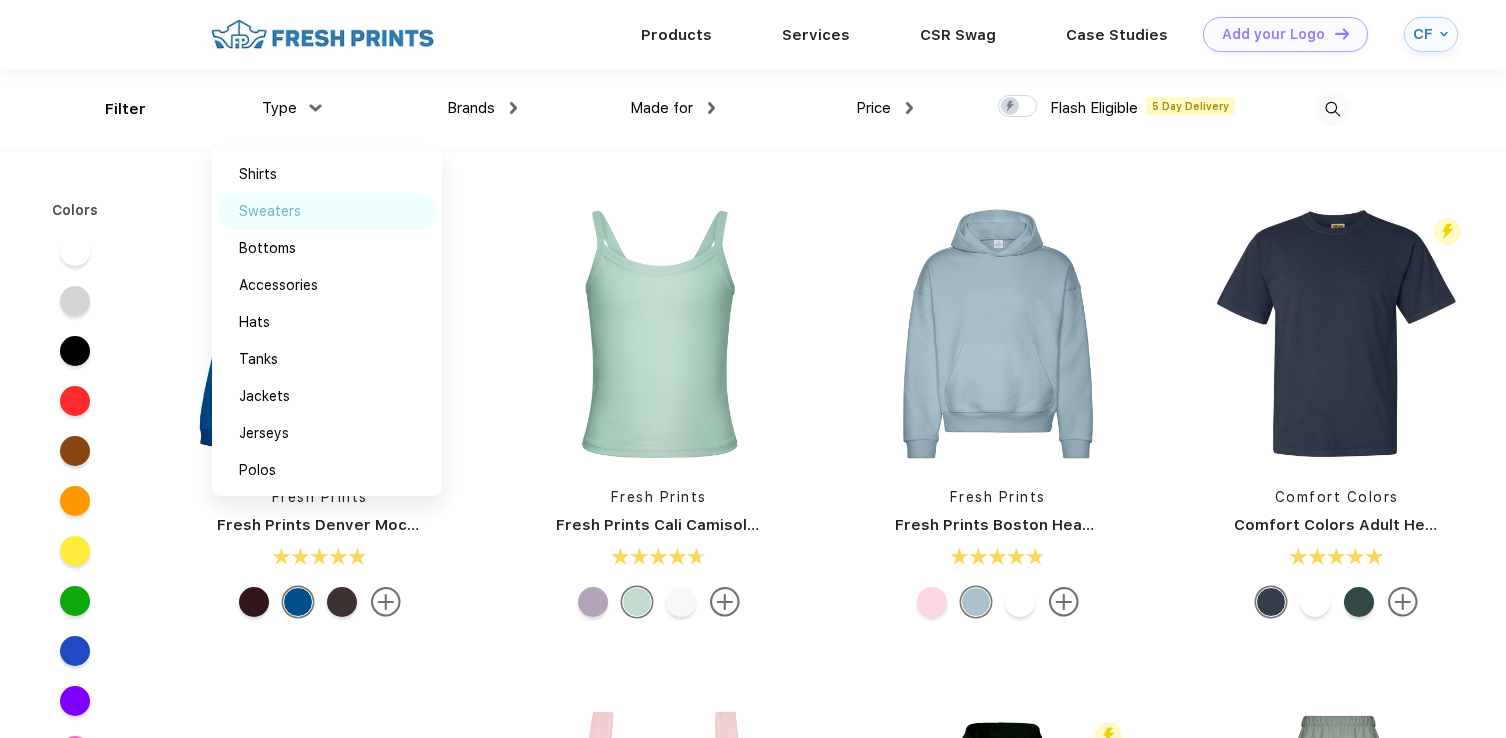 scroll, scrollTop: 0, scrollLeft: 0, axis: both 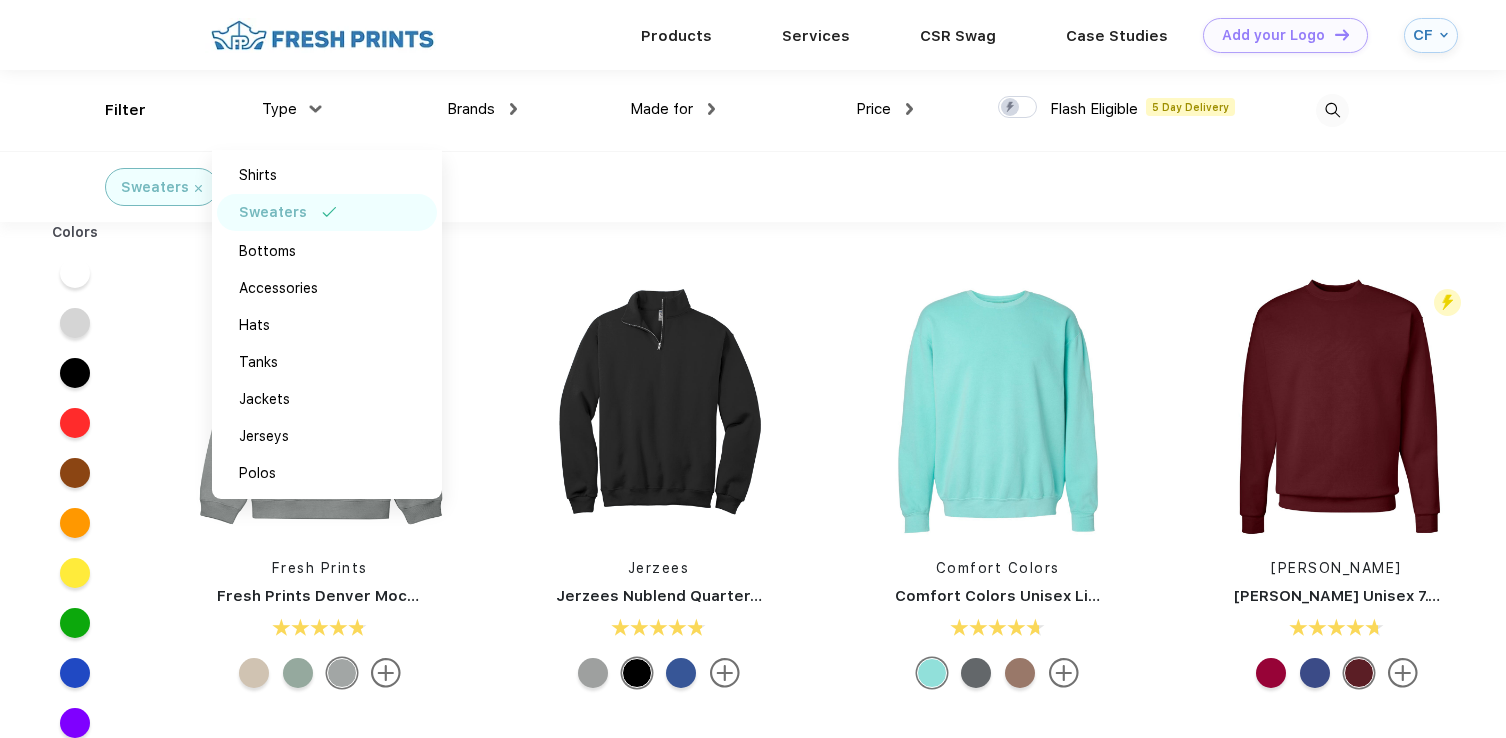 click on "Sweaters" at bounding box center [753, 186] 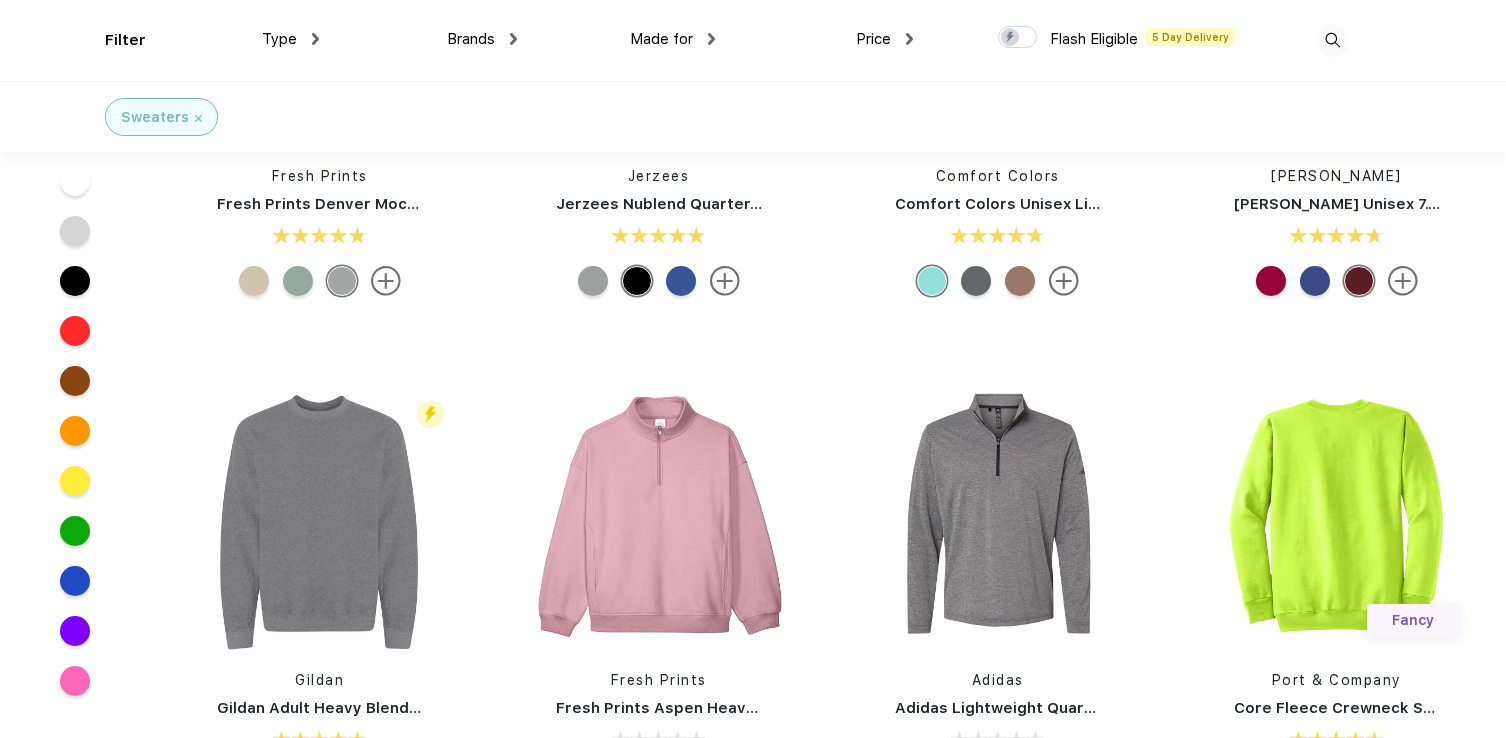 scroll, scrollTop: 275, scrollLeft: 0, axis: vertical 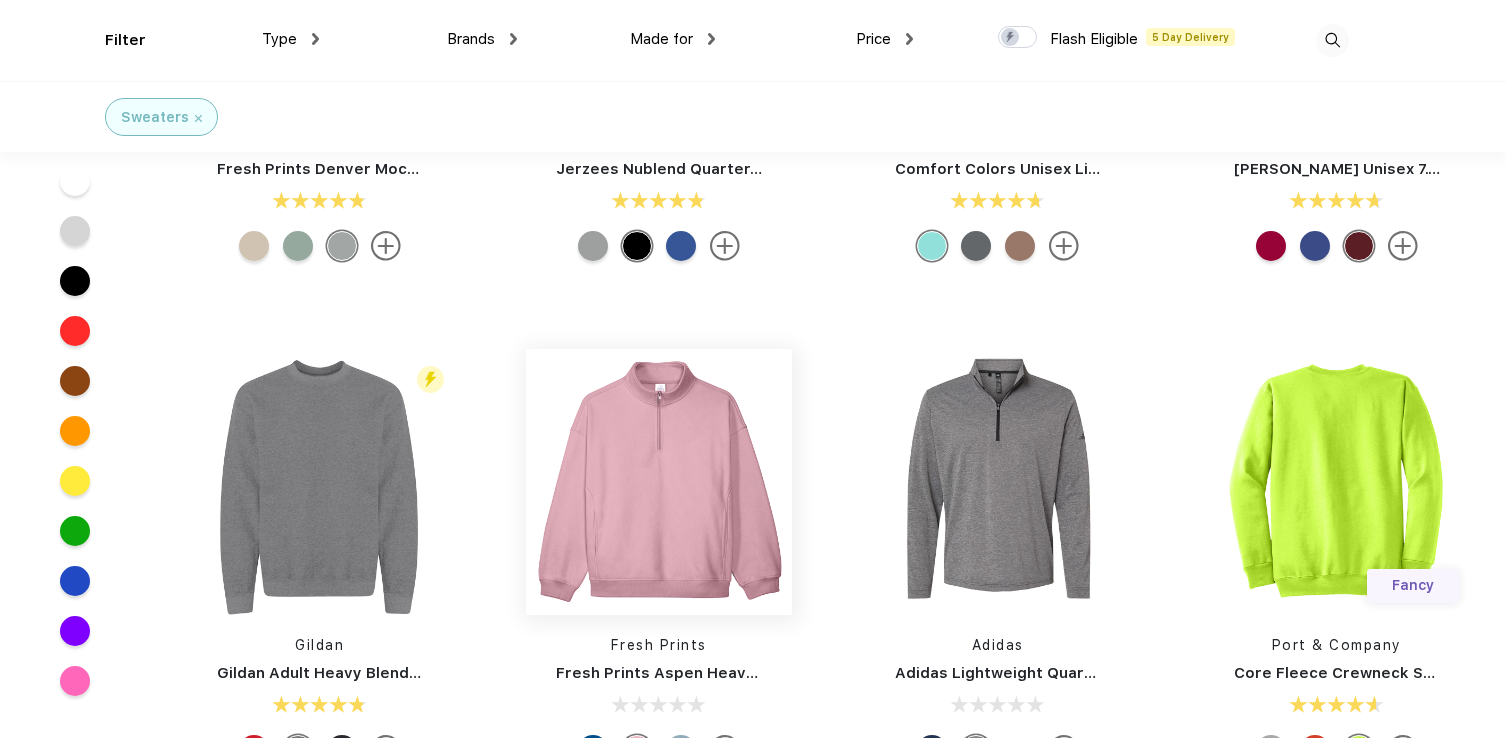 click at bounding box center [659, 482] 